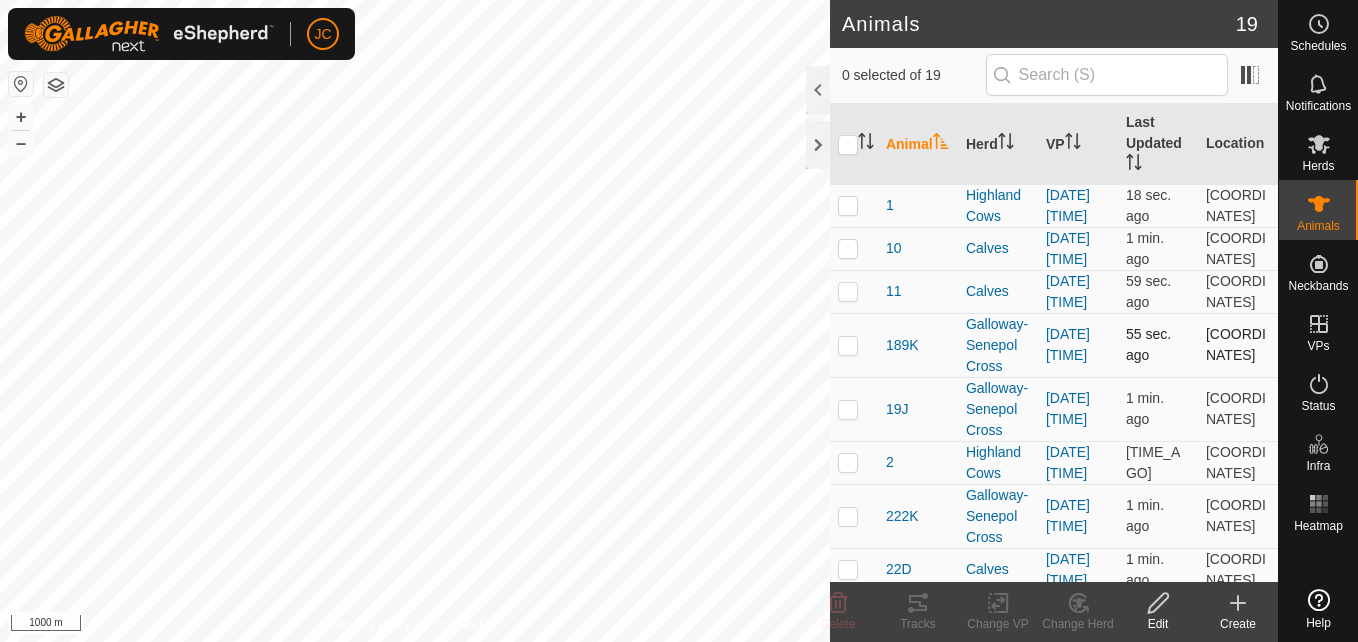 scroll, scrollTop: 0, scrollLeft: 0, axis: both 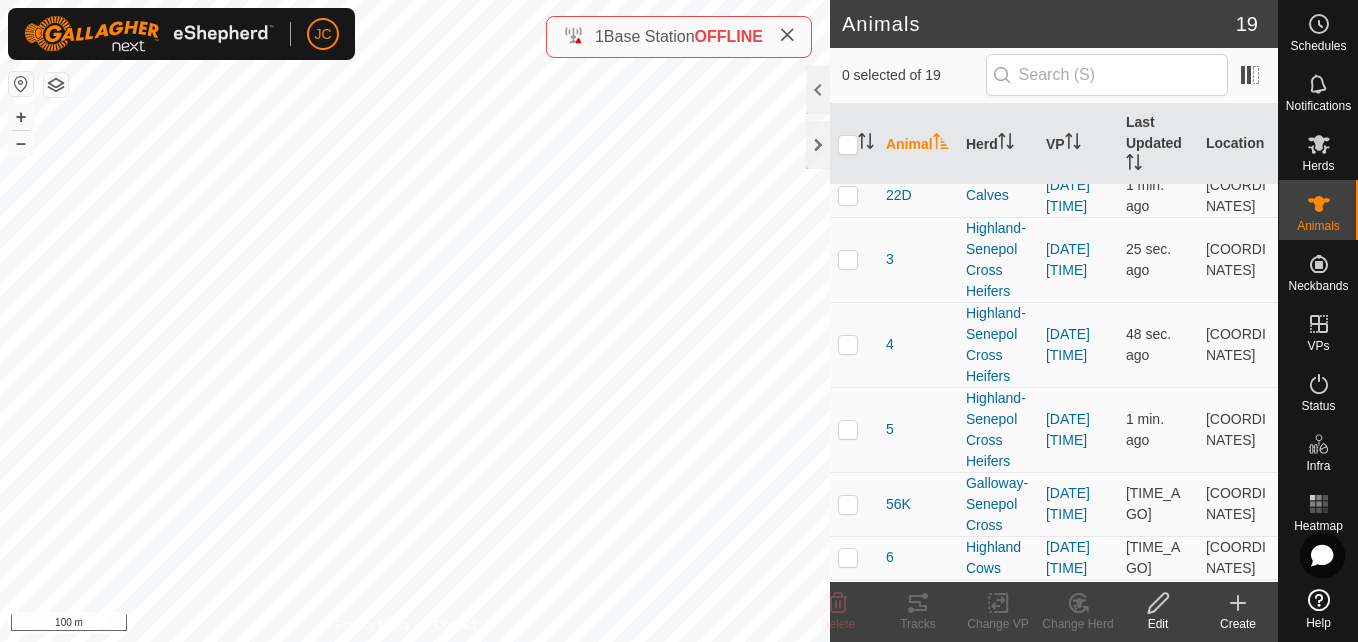 click 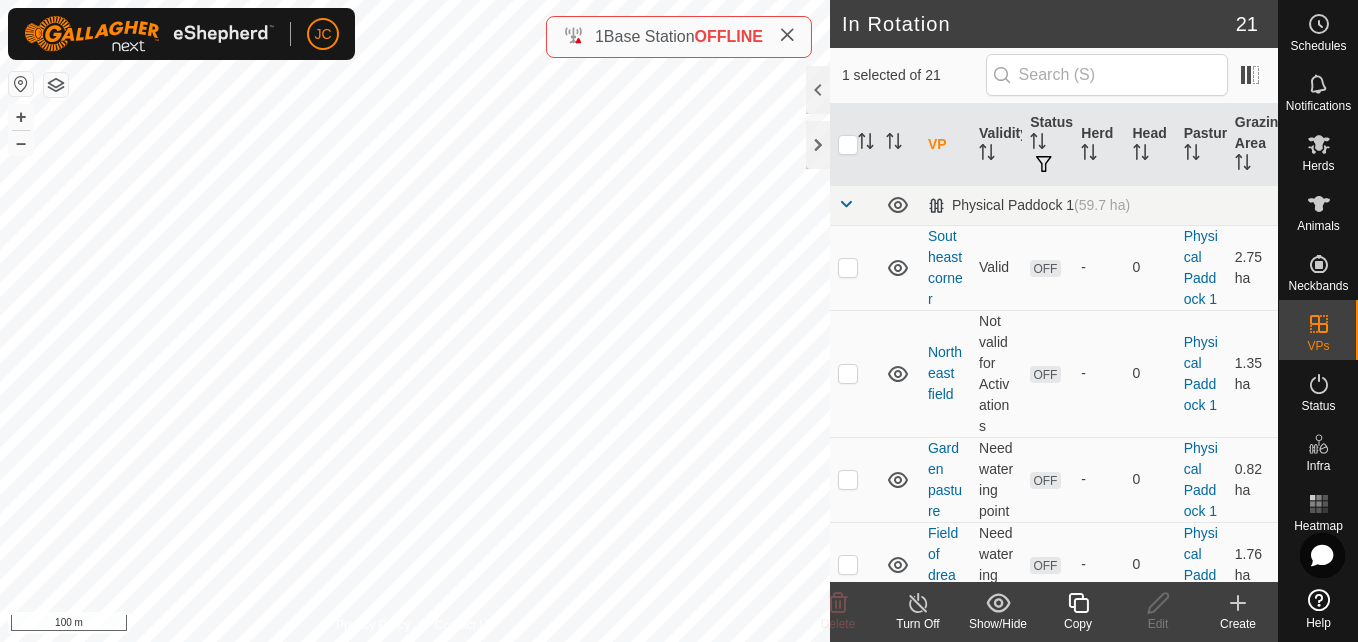 click on "Copy" 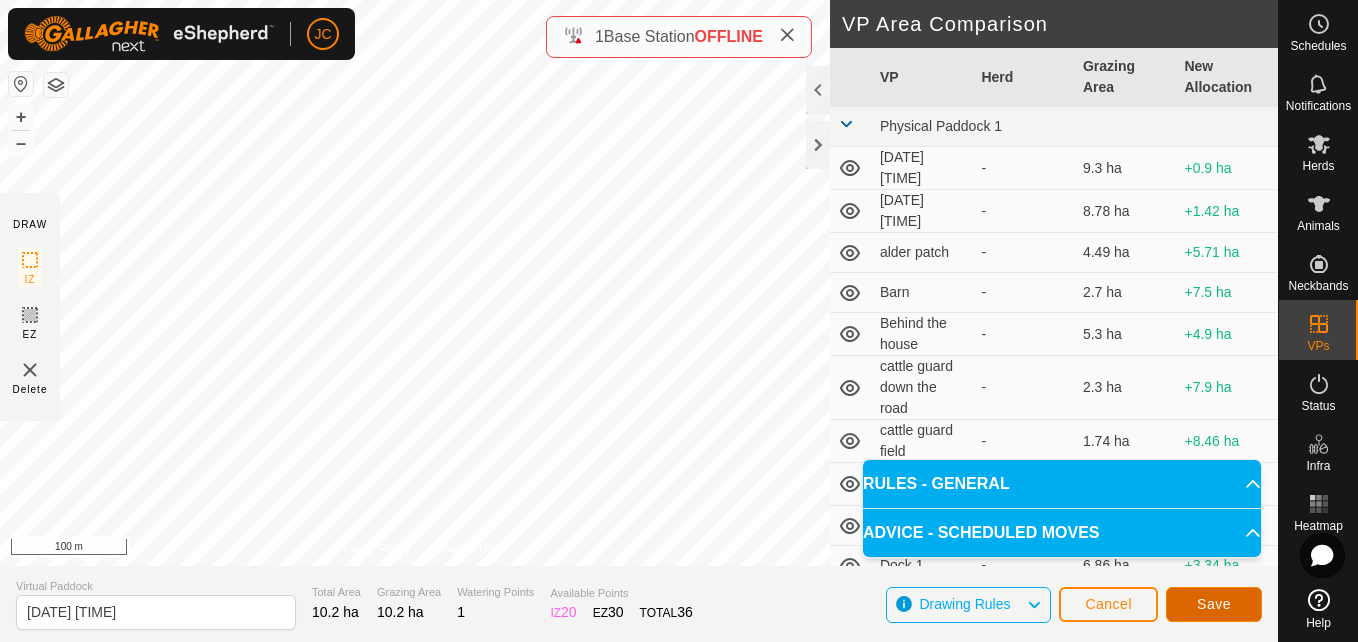 click on "Save" 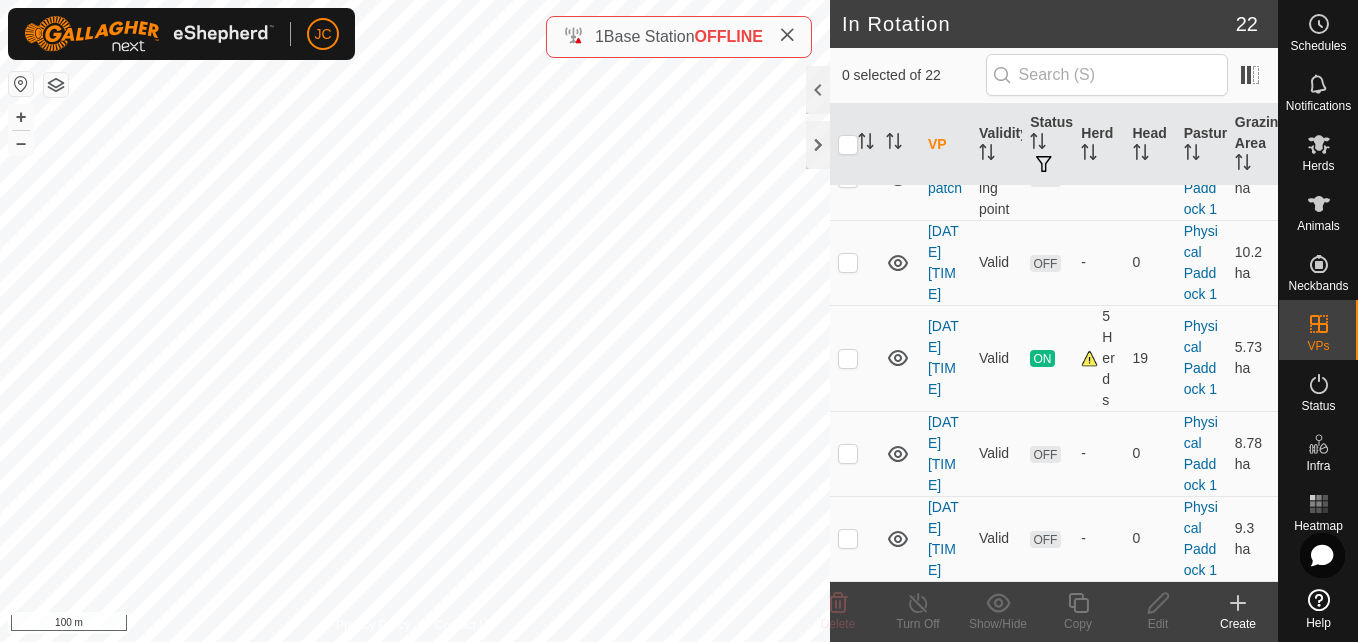 scroll, scrollTop: 1734, scrollLeft: 0, axis: vertical 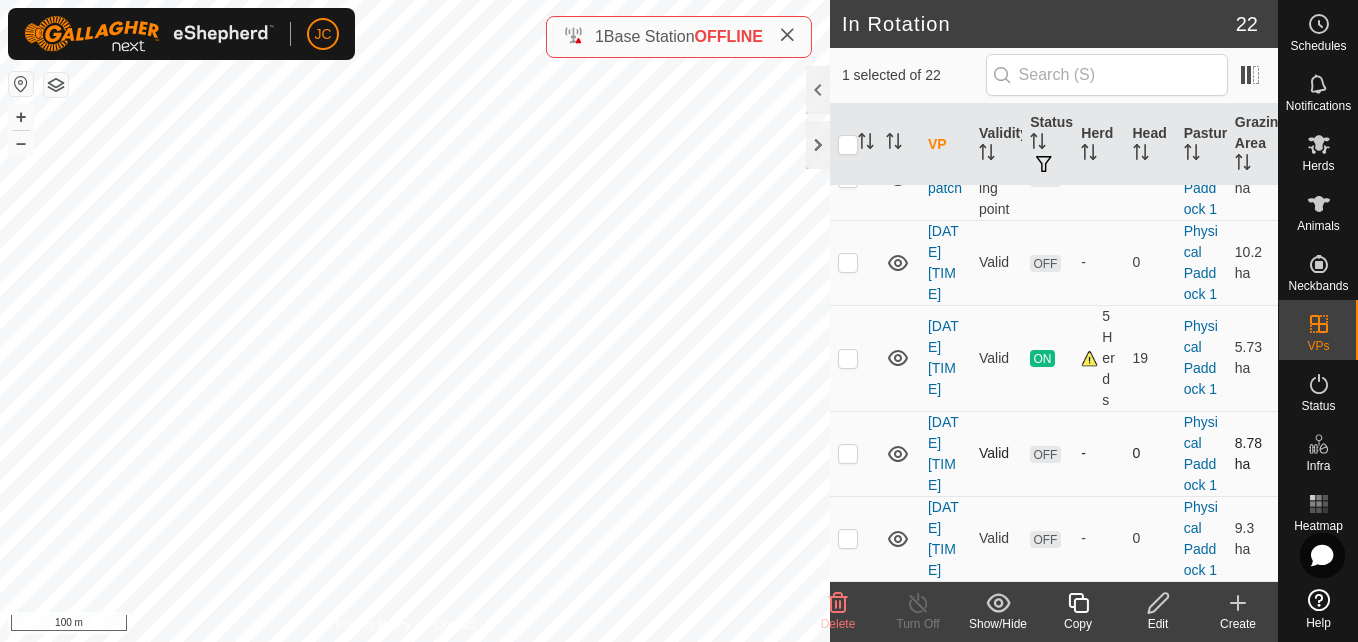 click at bounding box center (848, 453) 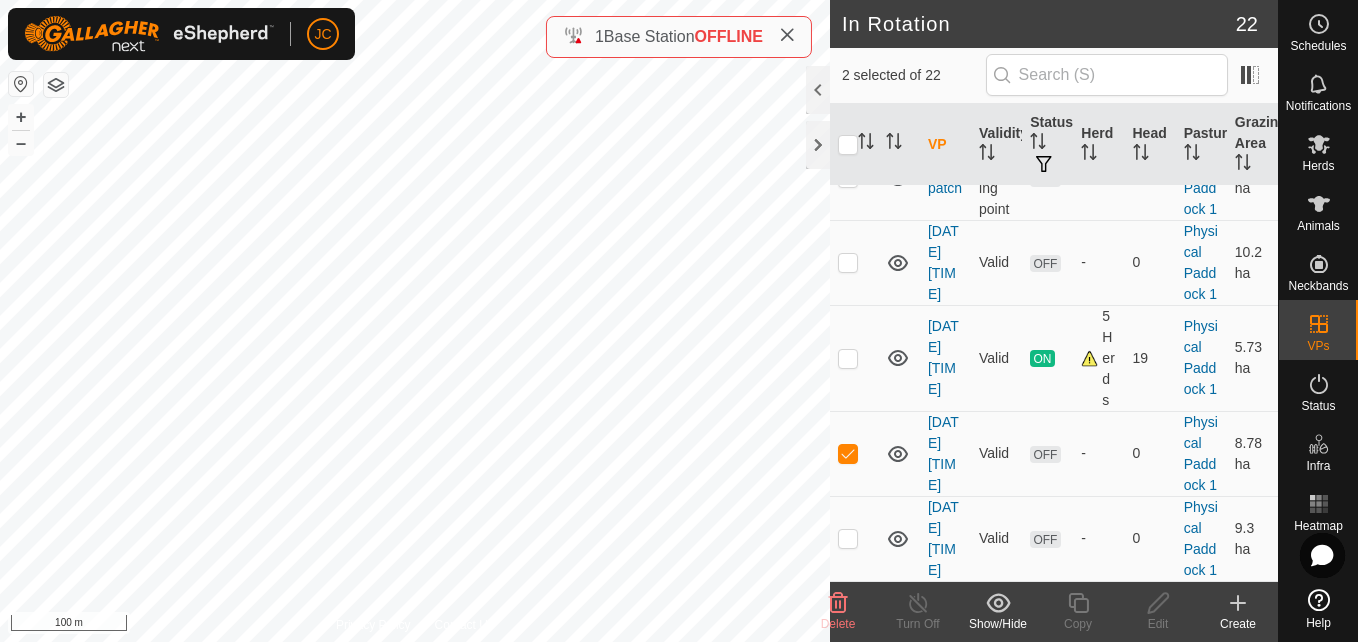 click 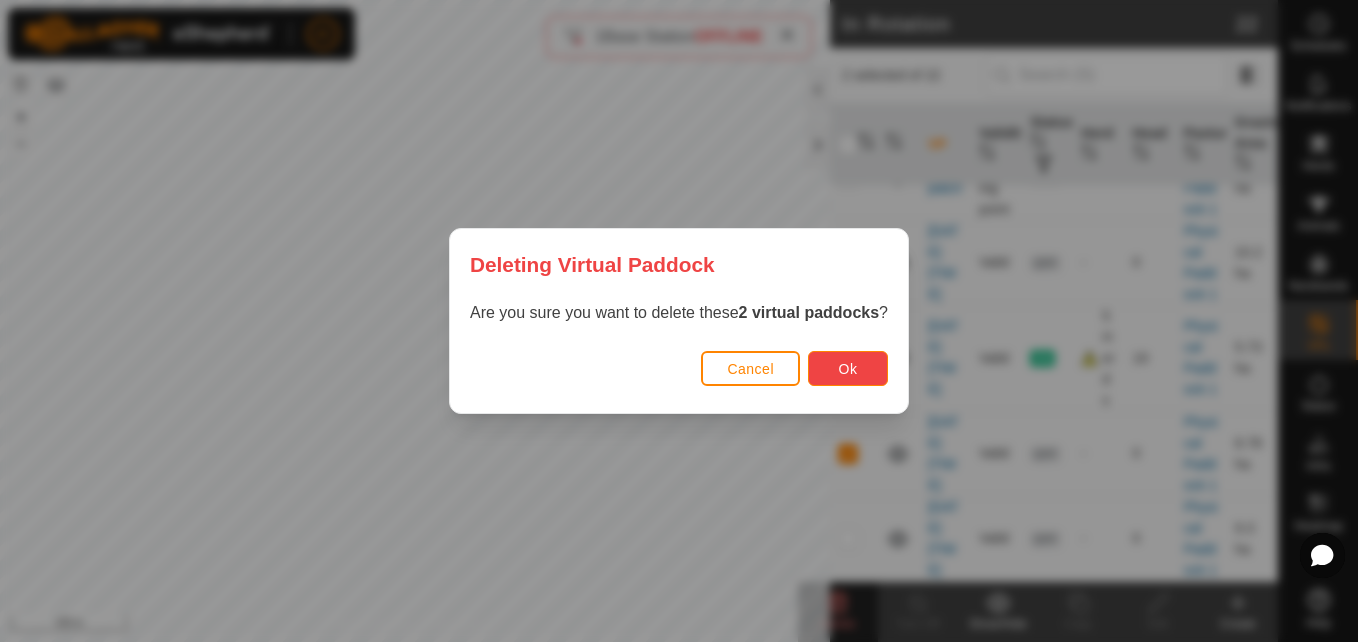 click on "Ok" at bounding box center (848, 368) 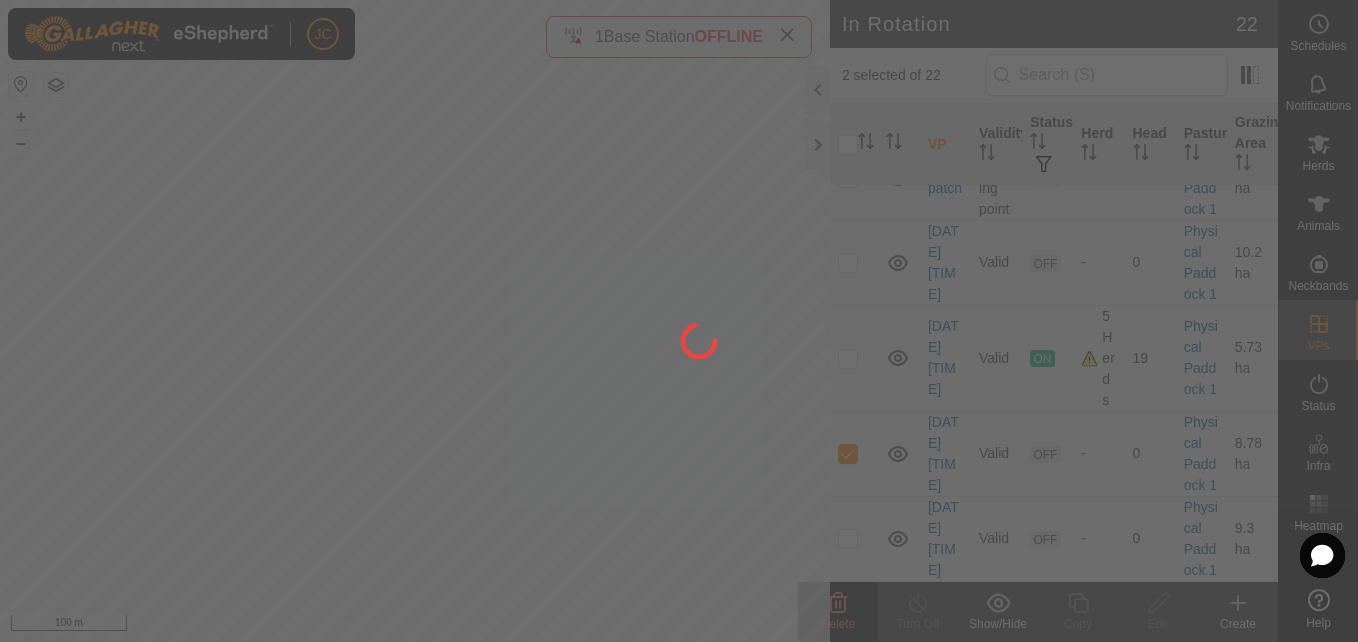 checkbox on "false" 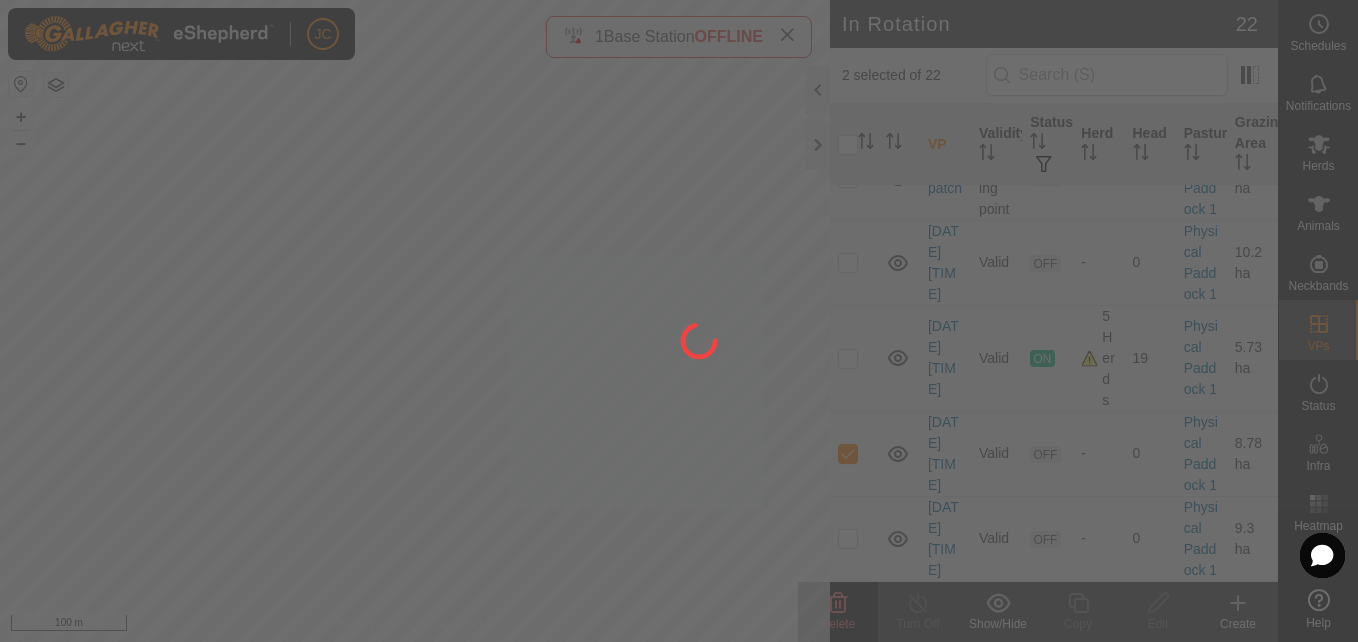 checkbox on "false" 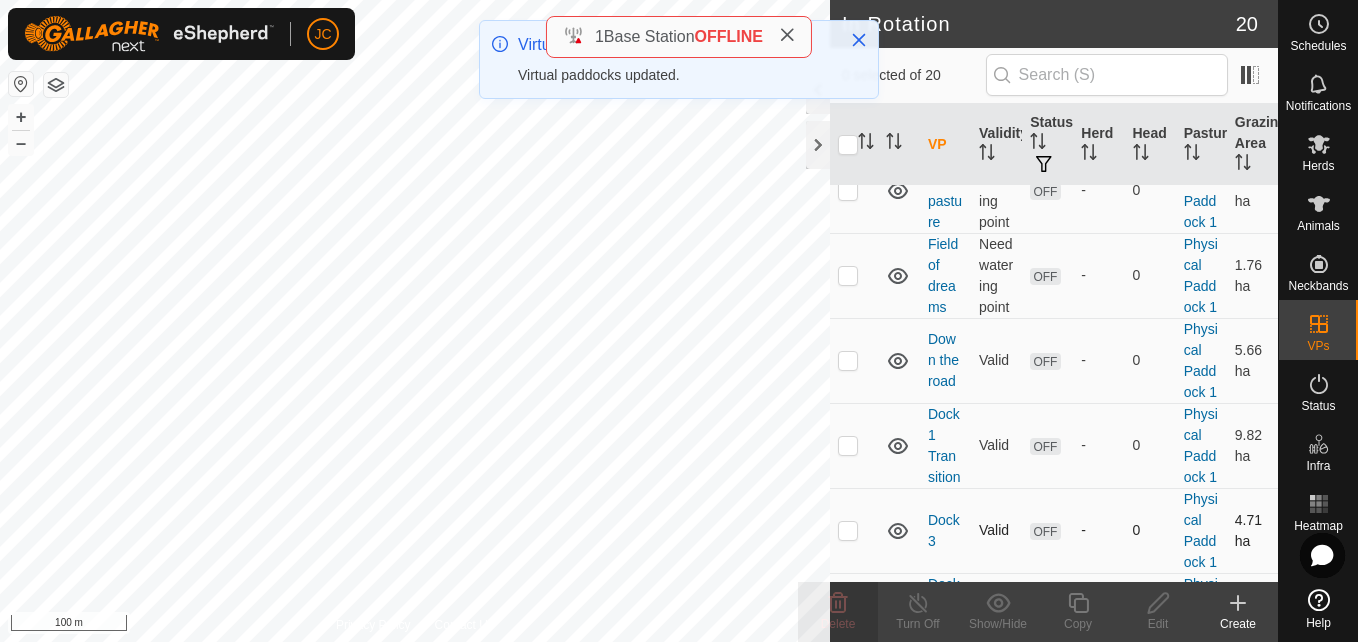 scroll, scrollTop: 288, scrollLeft: 0, axis: vertical 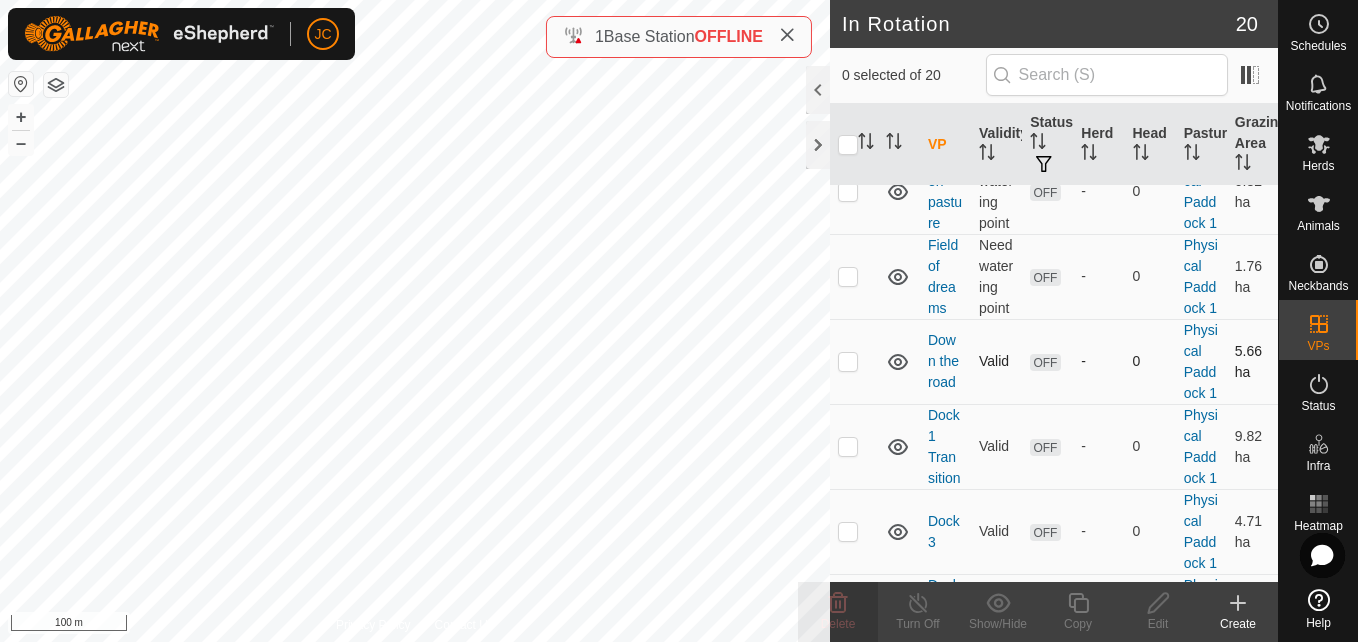 click at bounding box center [848, 361] 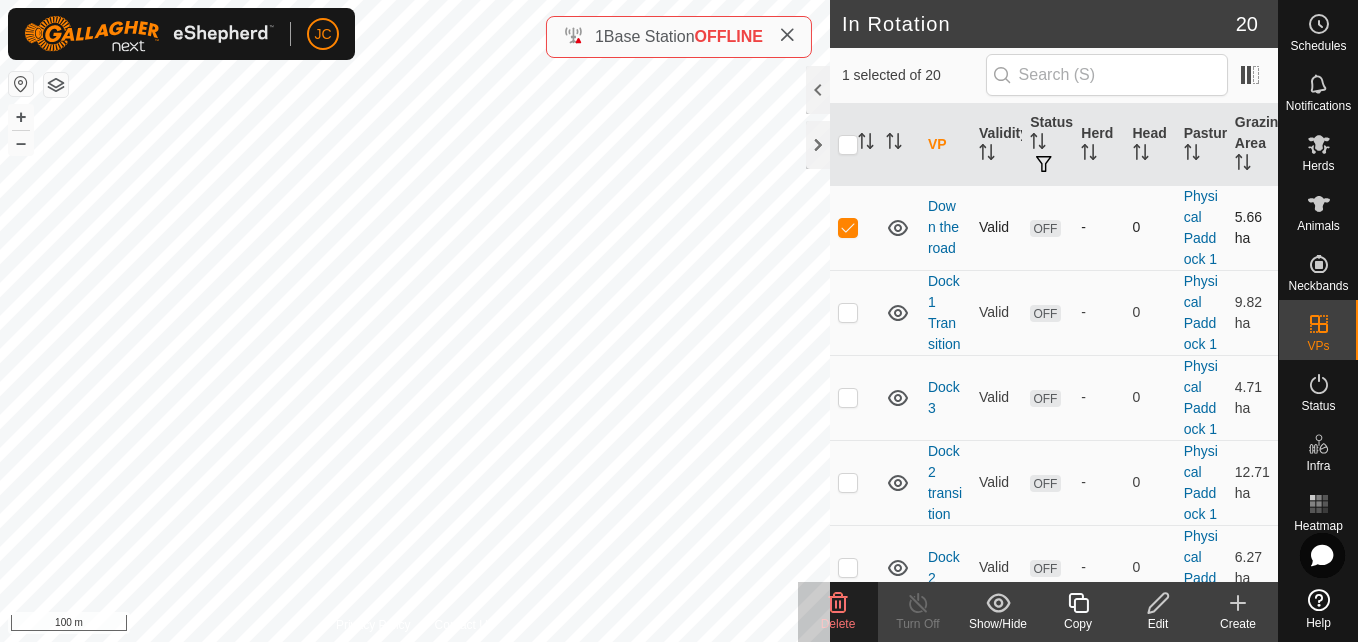 scroll, scrollTop: 423, scrollLeft: 0, axis: vertical 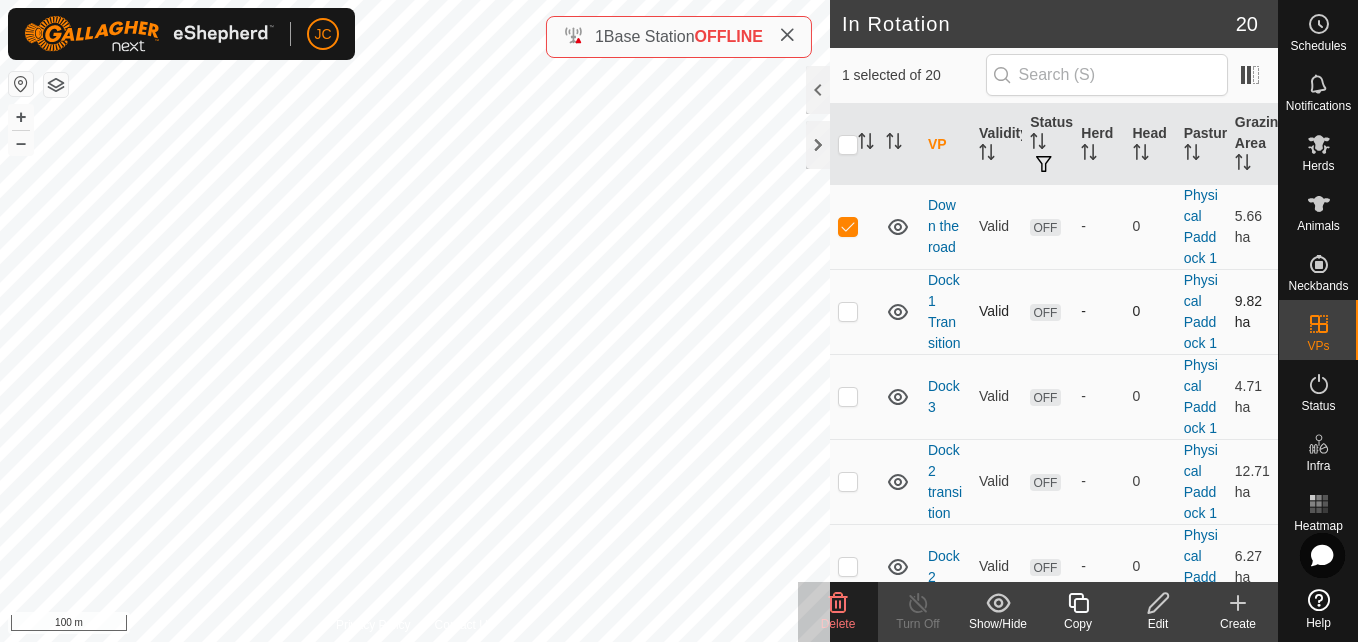 click at bounding box center (854, 311) 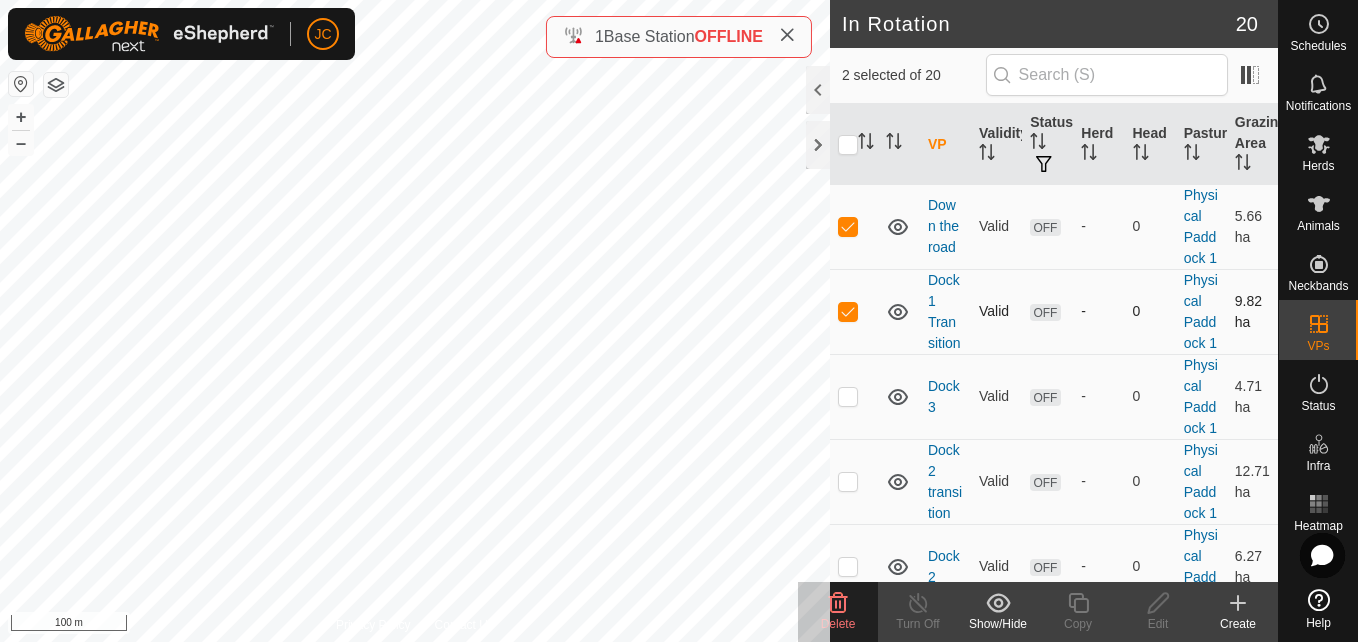 checkbox on "false" 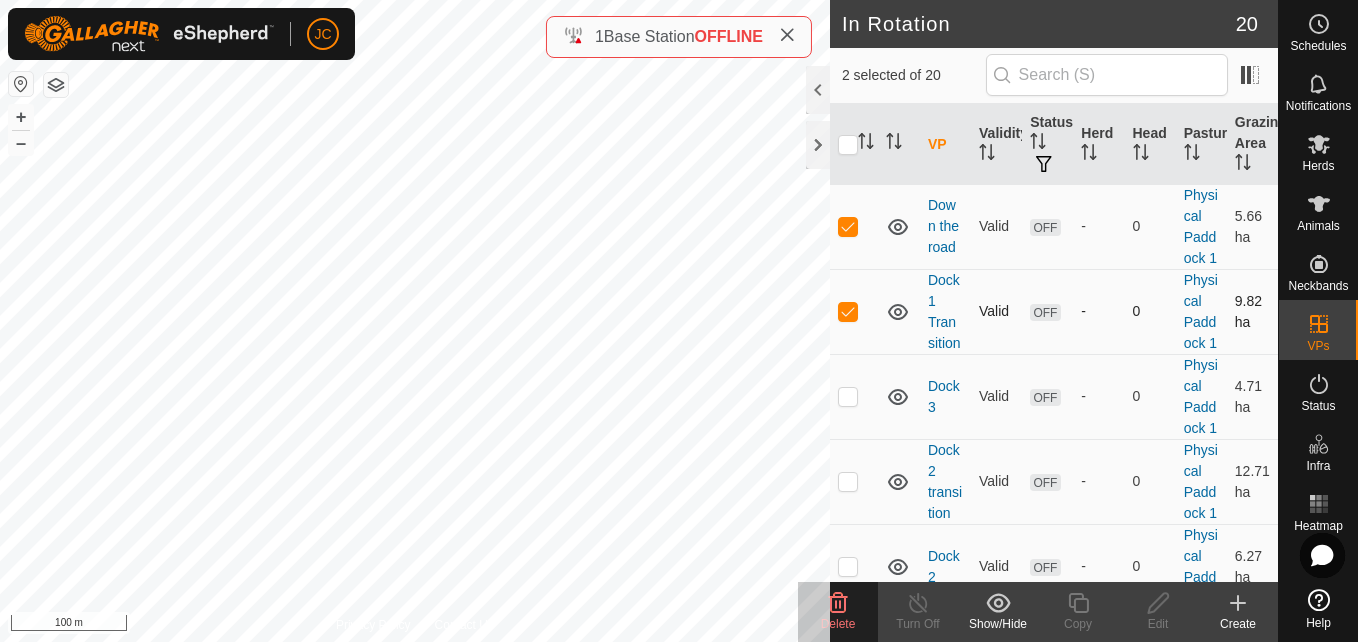checkbox on "false" 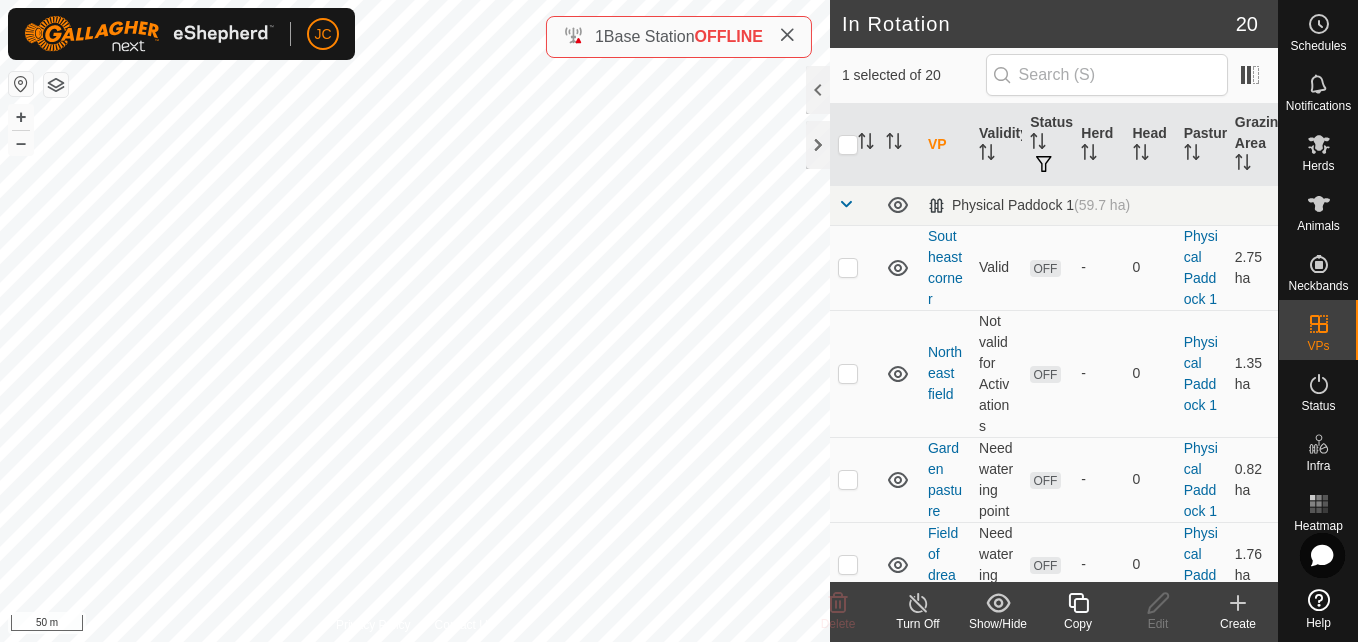 checkbox on "true" 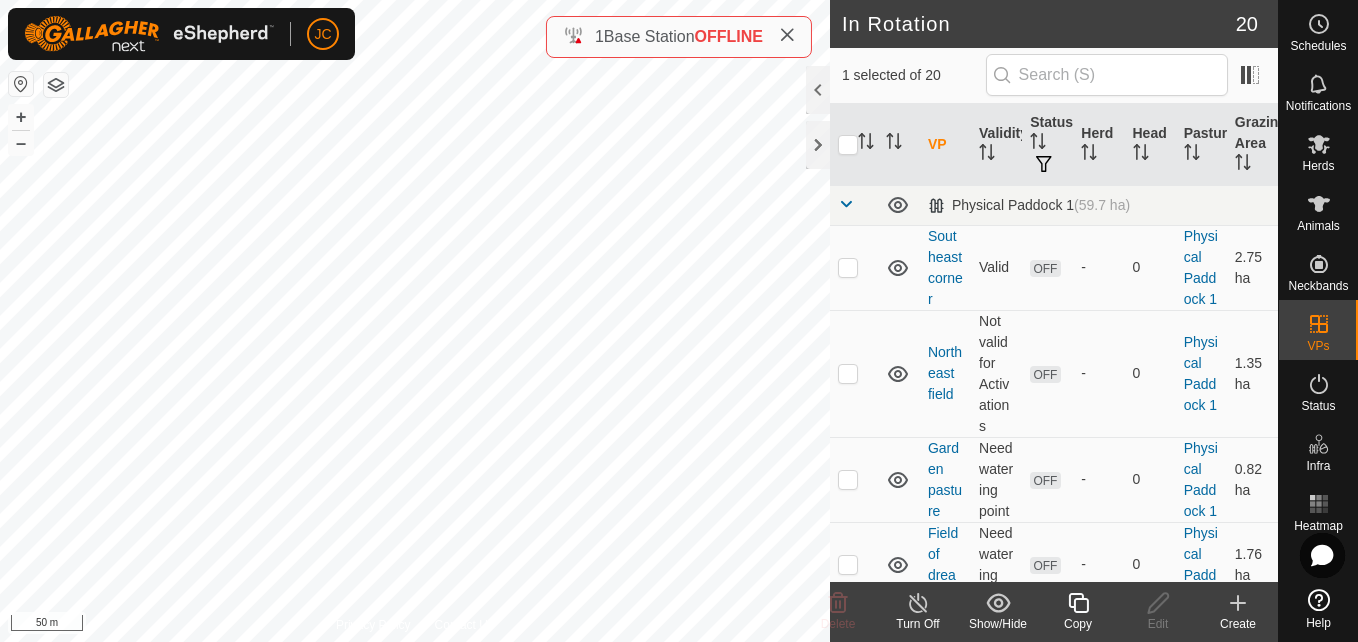 checkbox on "false" 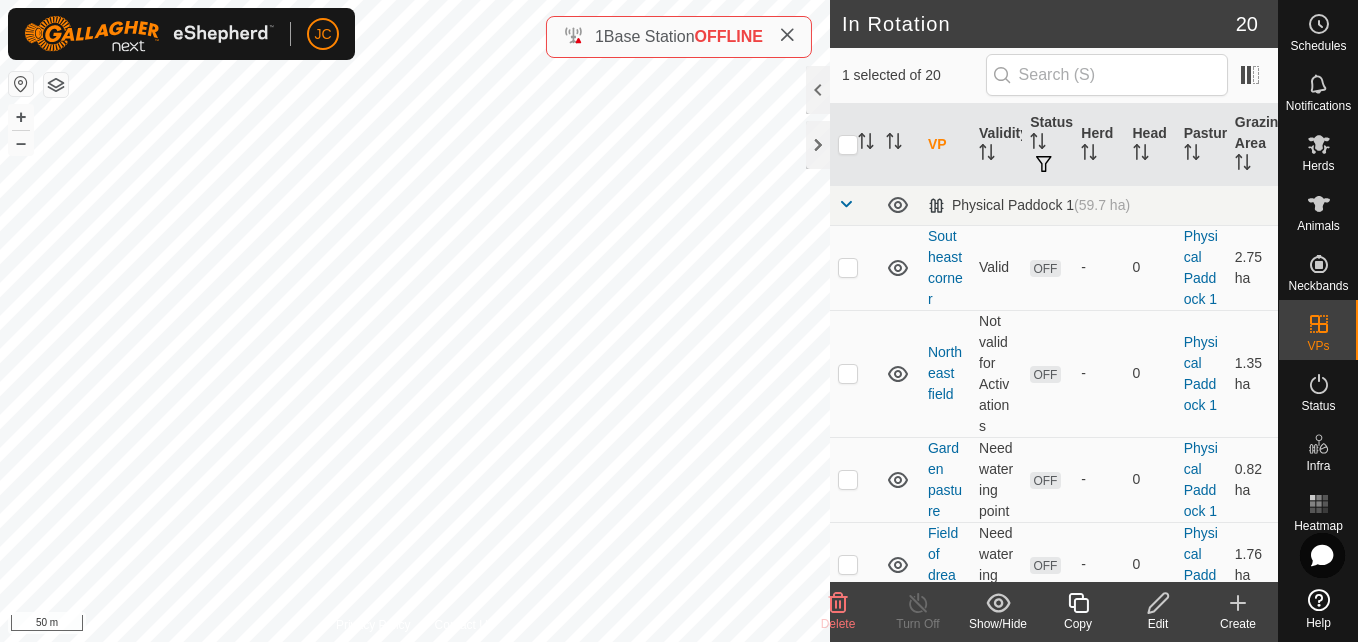 checkbox on "false" 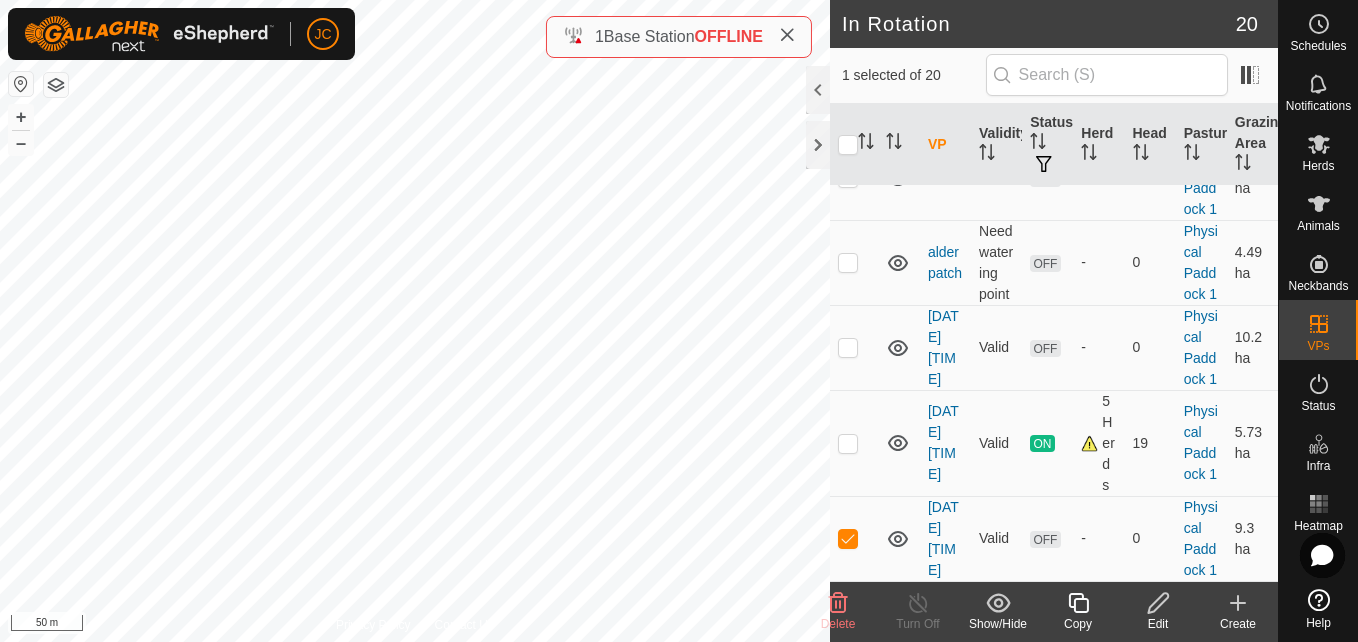 scroll, scrollTop: 1848, scrollLeft: 0, axis: vertical 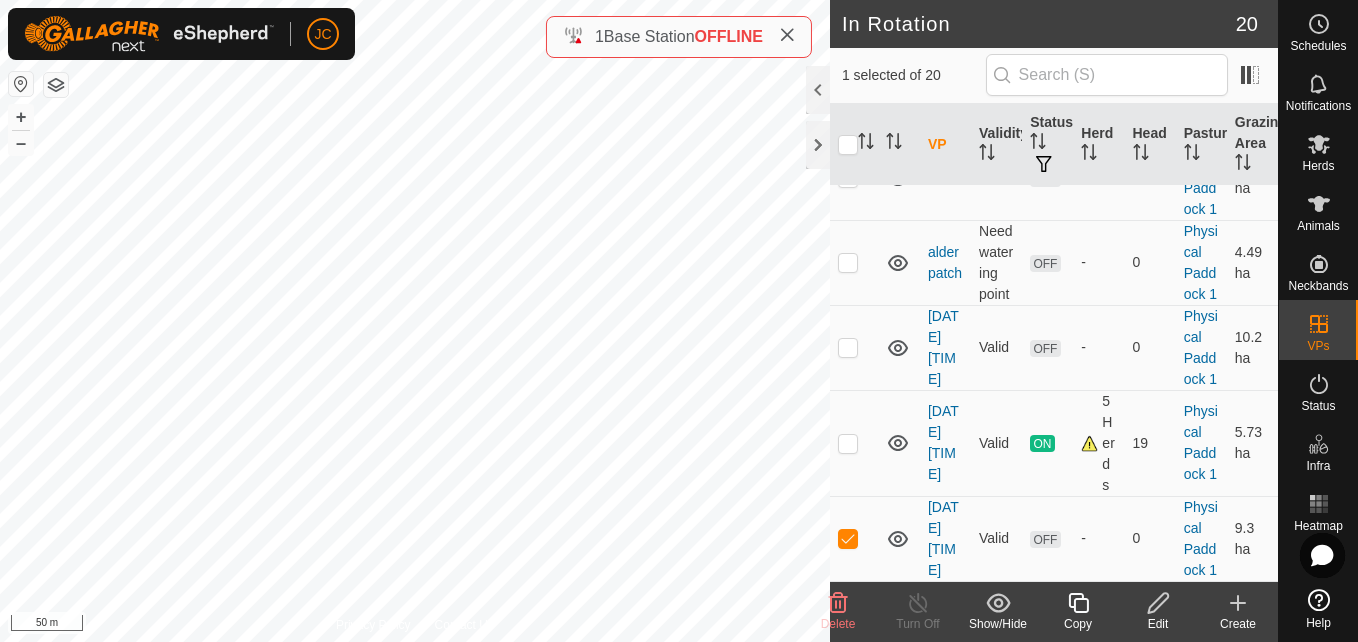 click 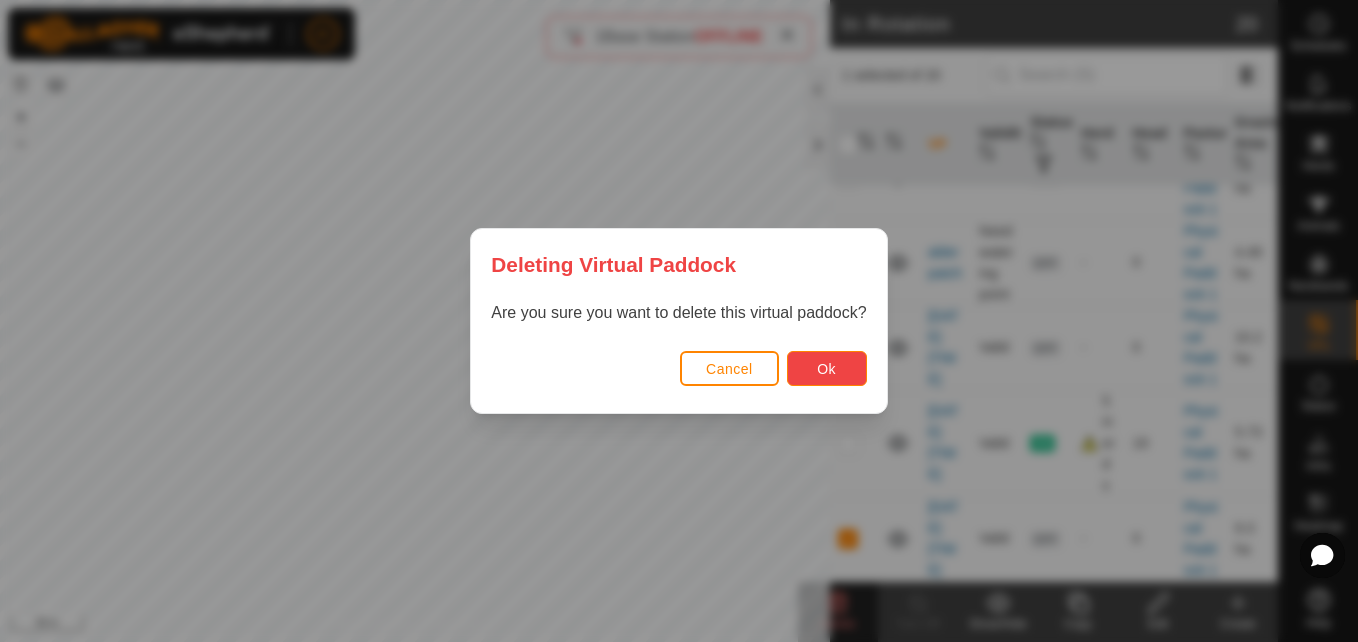 click on "Ok" at bounding box center [826, 369] 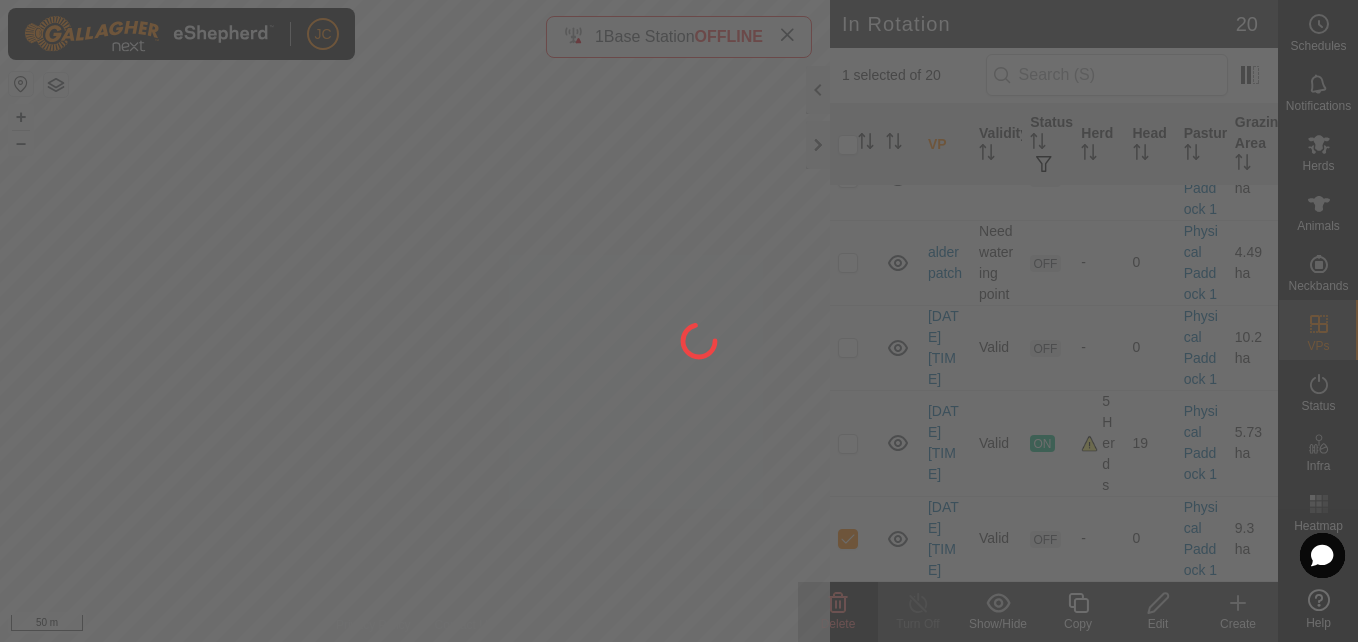 checkbox on "false" 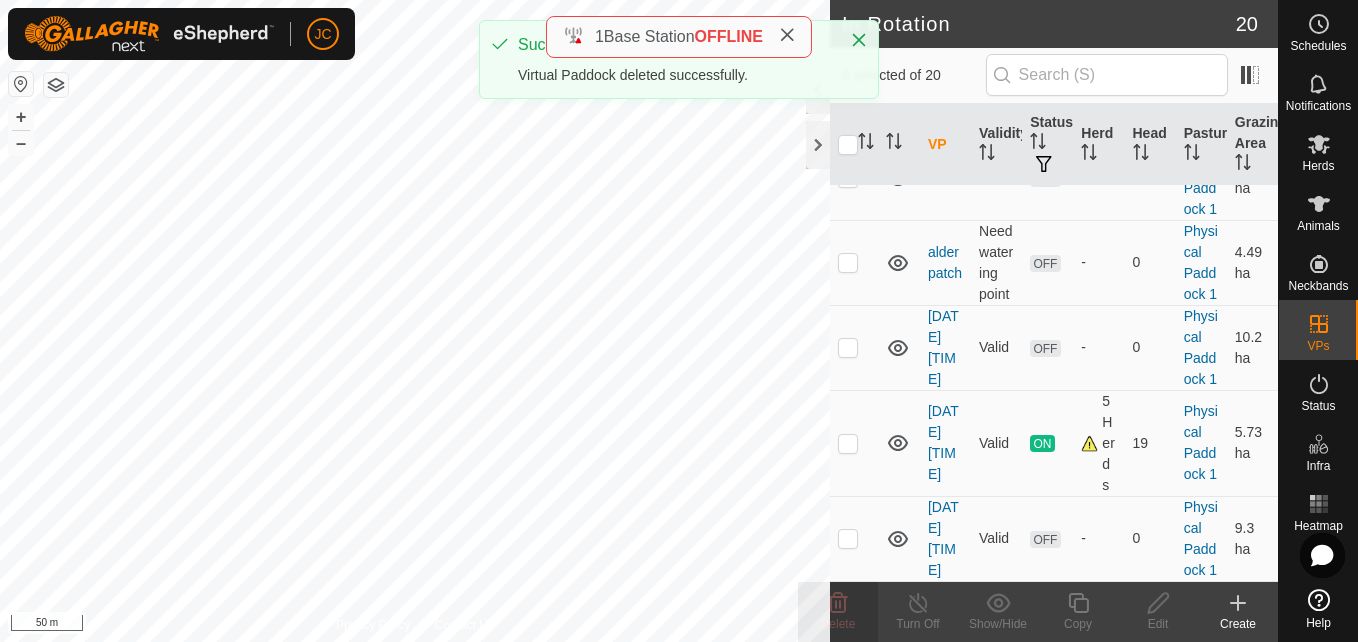 scroll, scrollTop: 0, scrollLeft: 0, axis: both 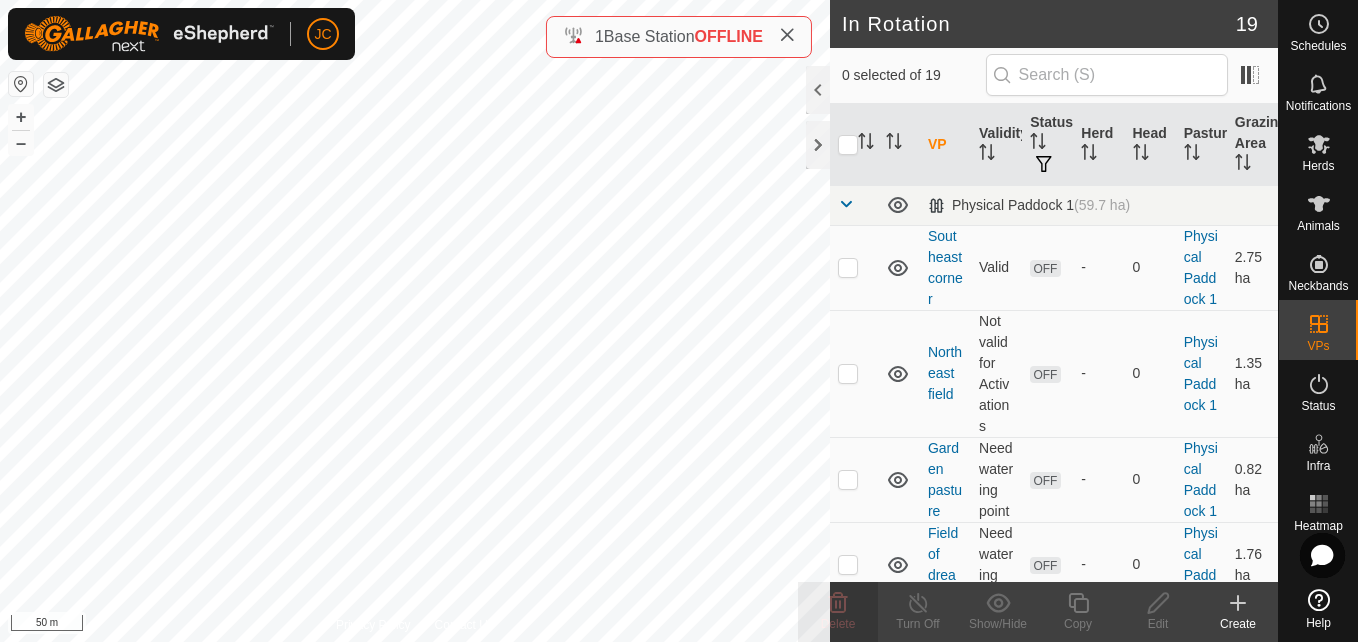 checkbox on "true" 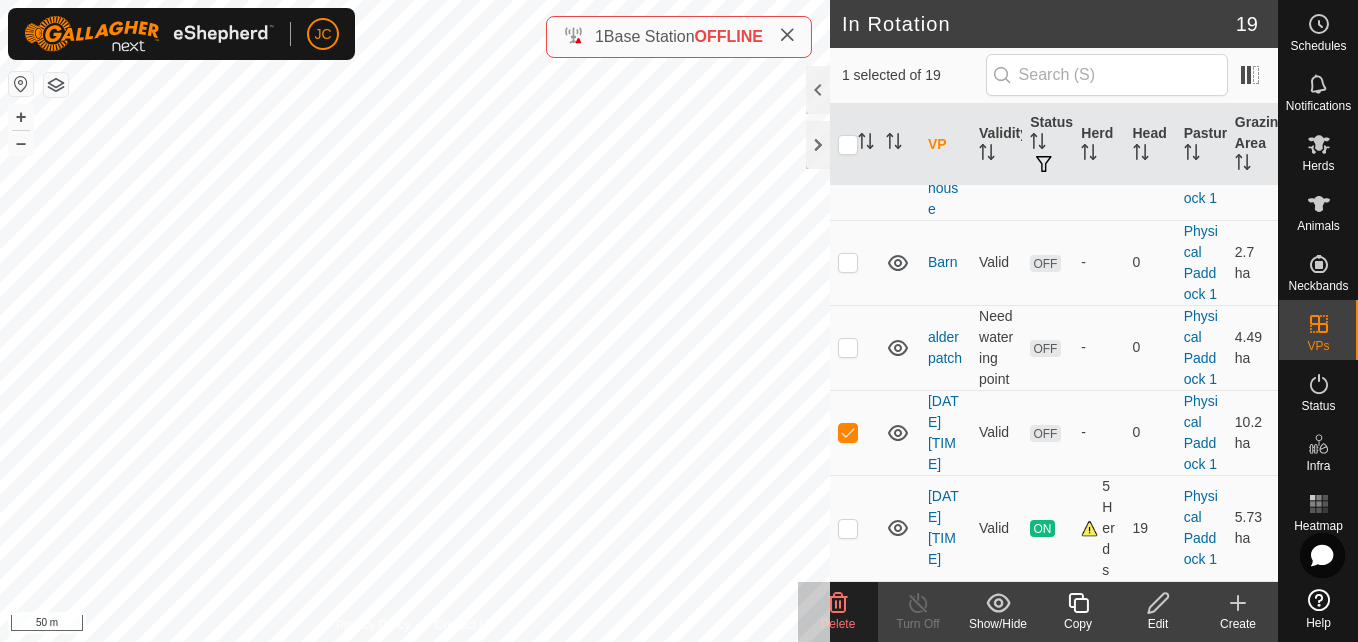 scroll, scrollTop: 1742, scrollLeft: 0, axis: vertical 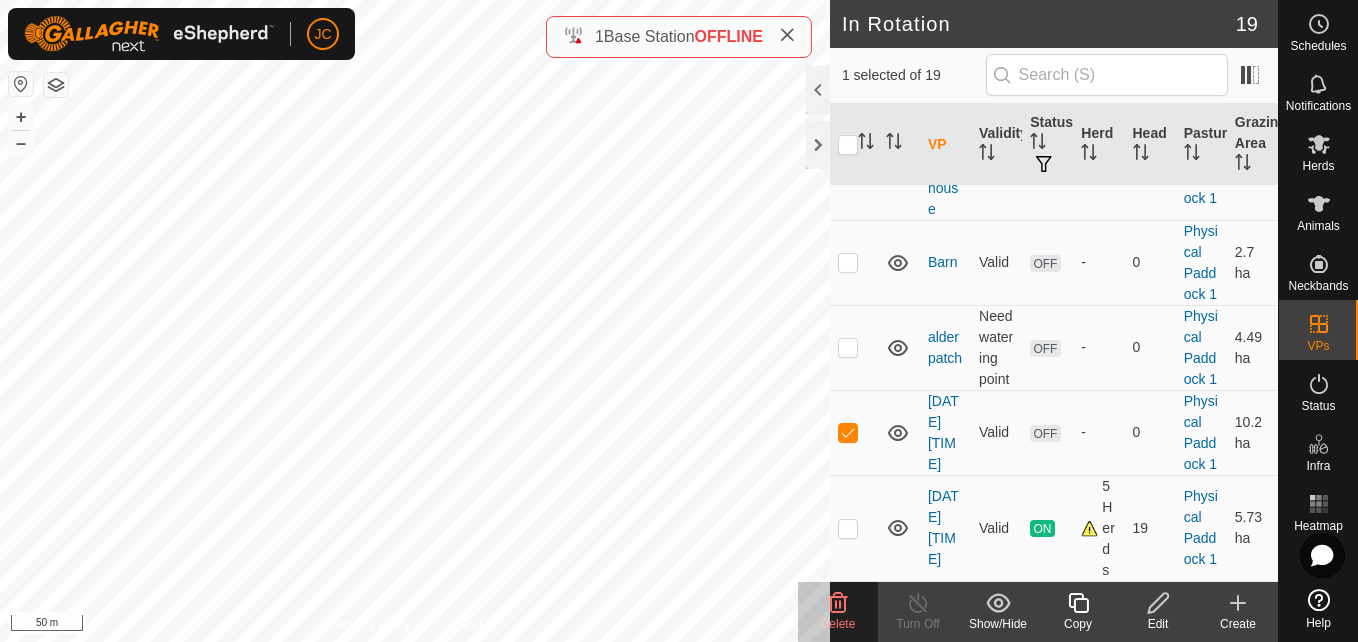 click on "Edit" 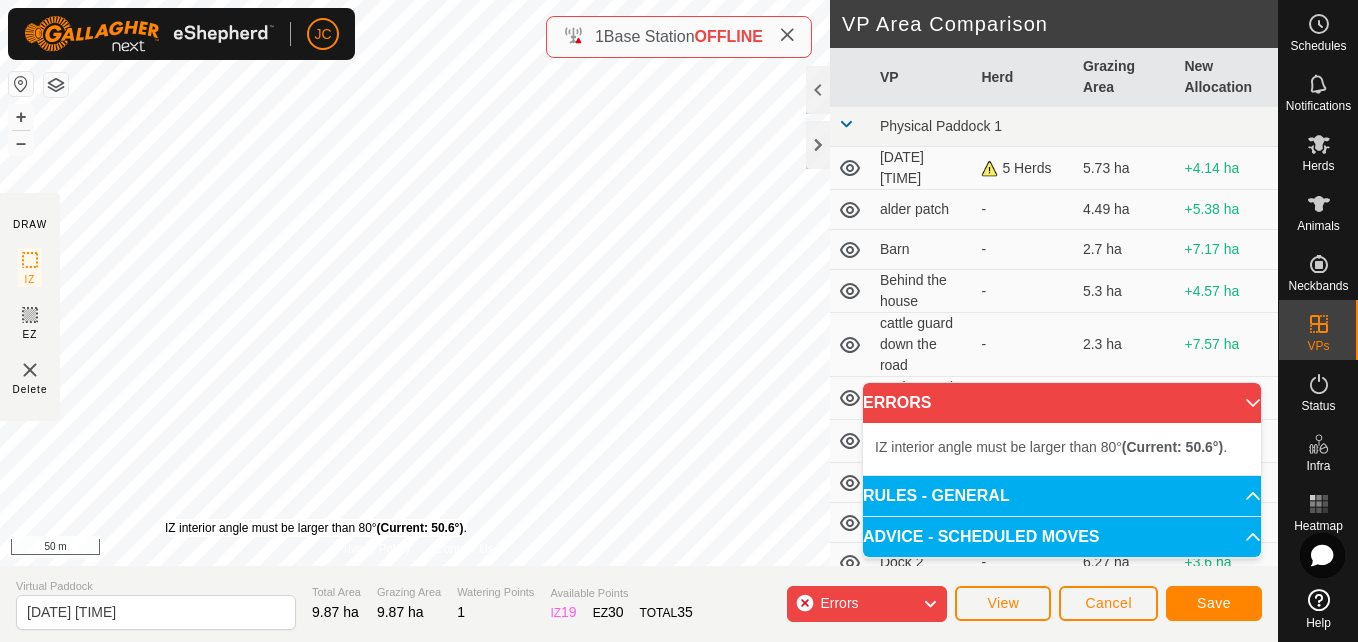 click on "IZ interior angle must be larger than 80°  (Current: [DEGREE]°) ." at bounding box center [316, 528] 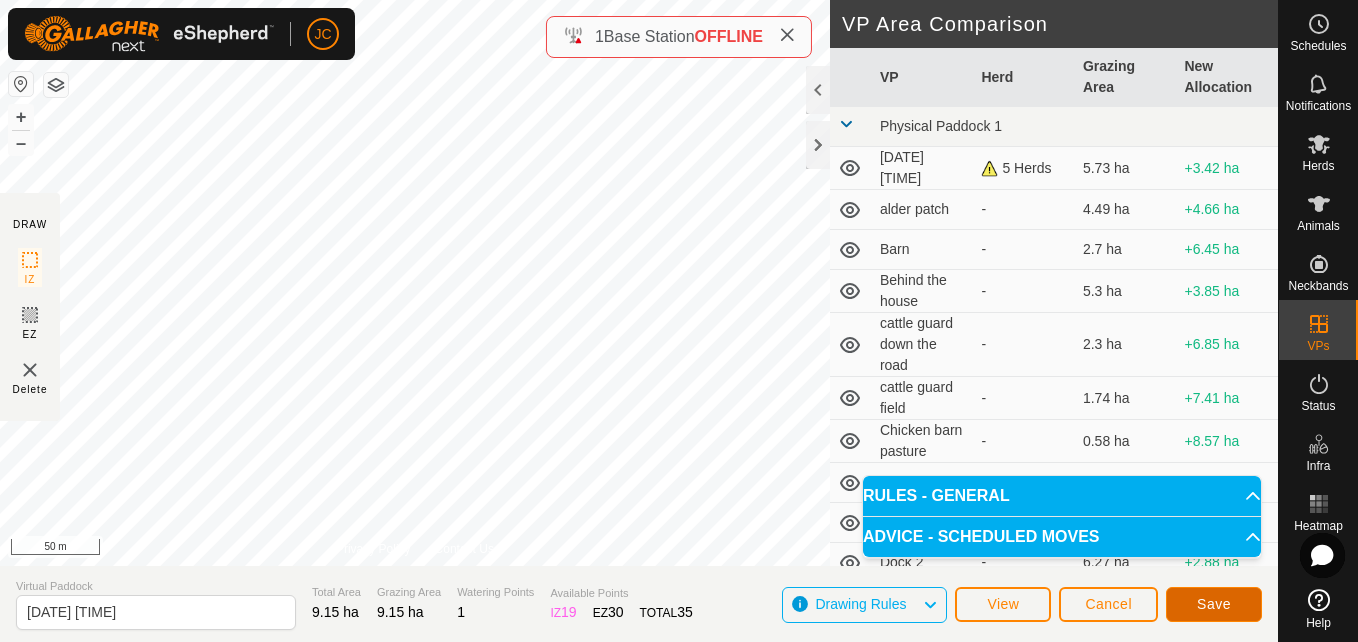 click on "Save" 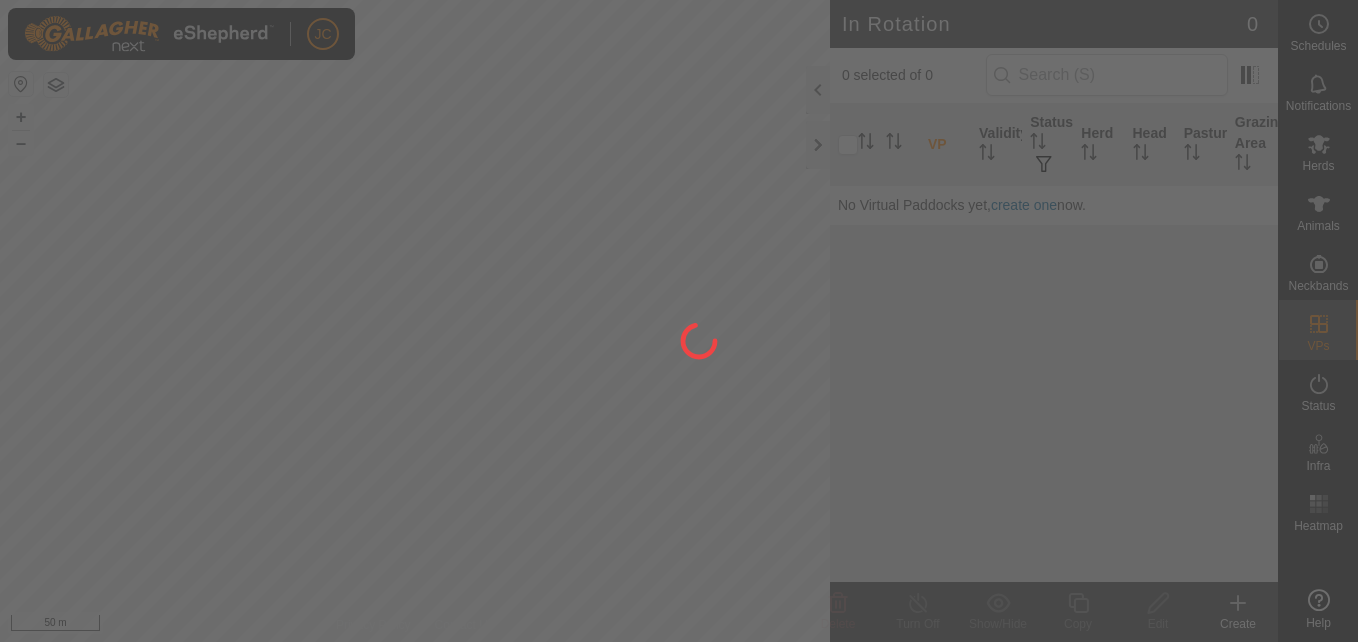 scroll, scrollTop: 0, scrollLeft: 0, axis: both 